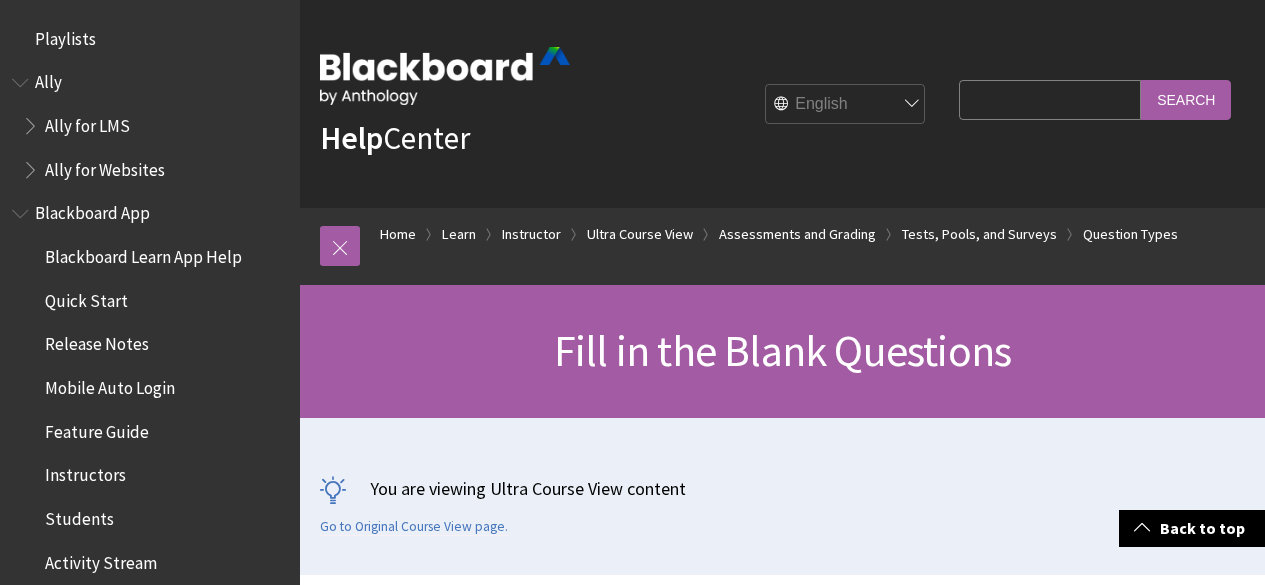 scroll, scrollTop: 282, scrollLeft: 0, axis: vertical 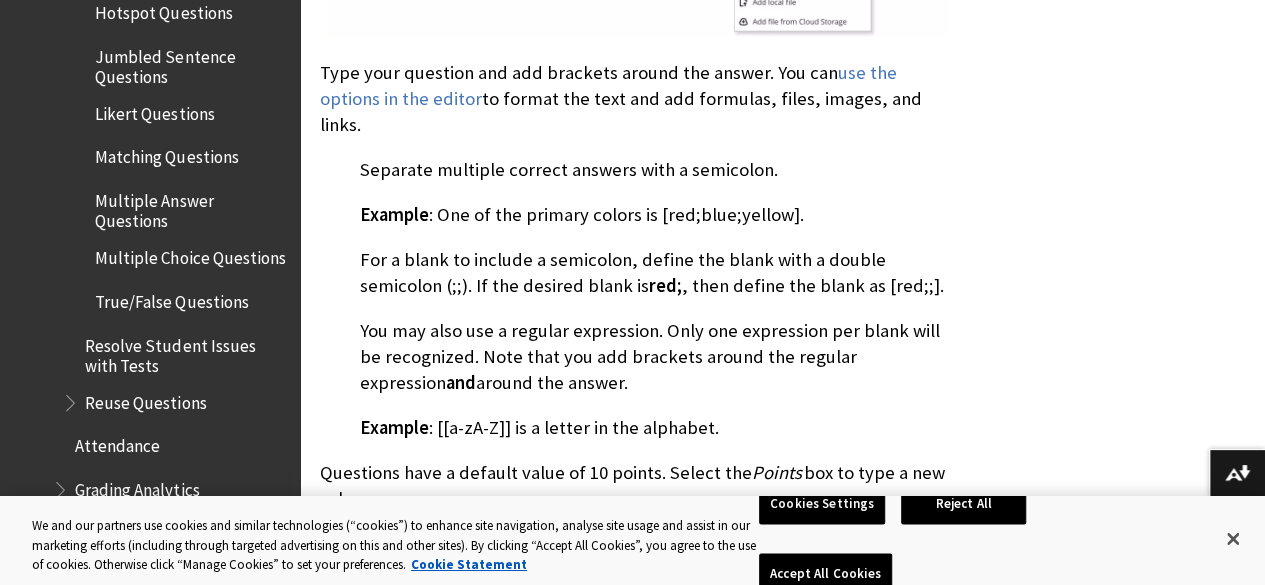 click on "Multiple Answer Questions" at bounding box center (190, 207) 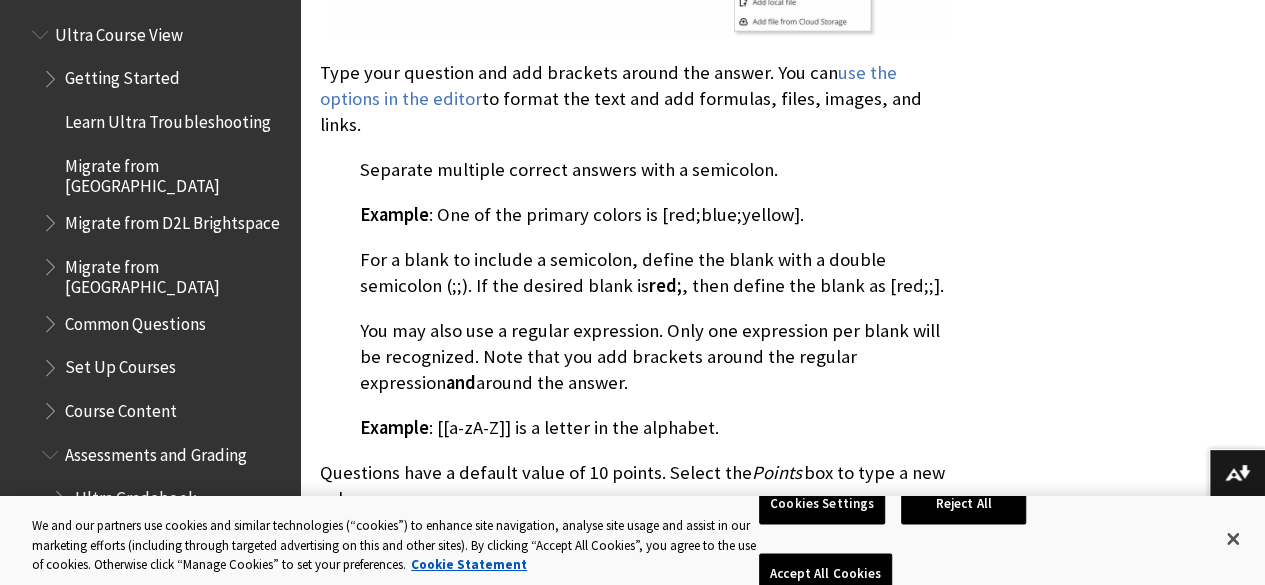 scroll, scrollTop: 2394, scrollLeft: 0, axis: vertical 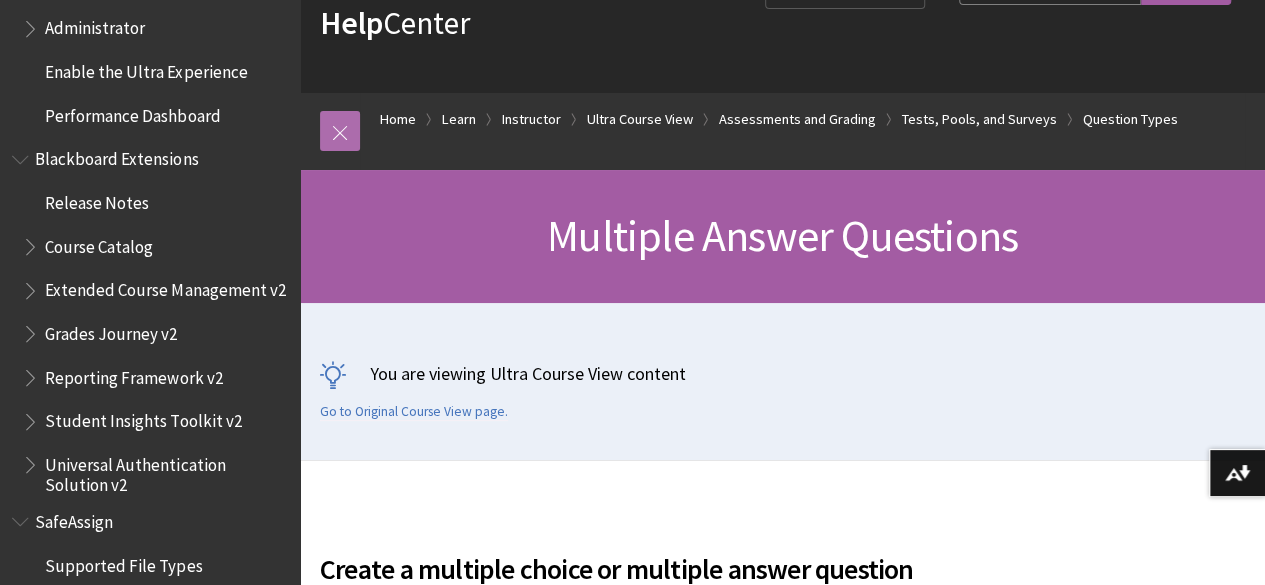 click at bounding box center (340, 131) 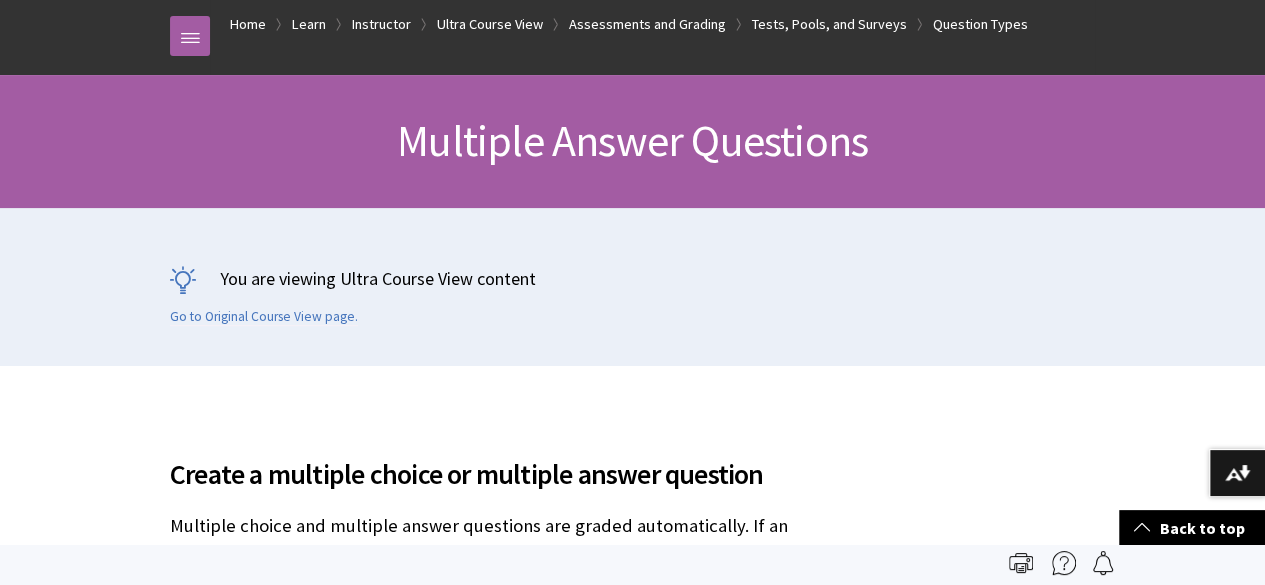 scroll, scrollTop: 0, scrollLeft: 0, axis: both 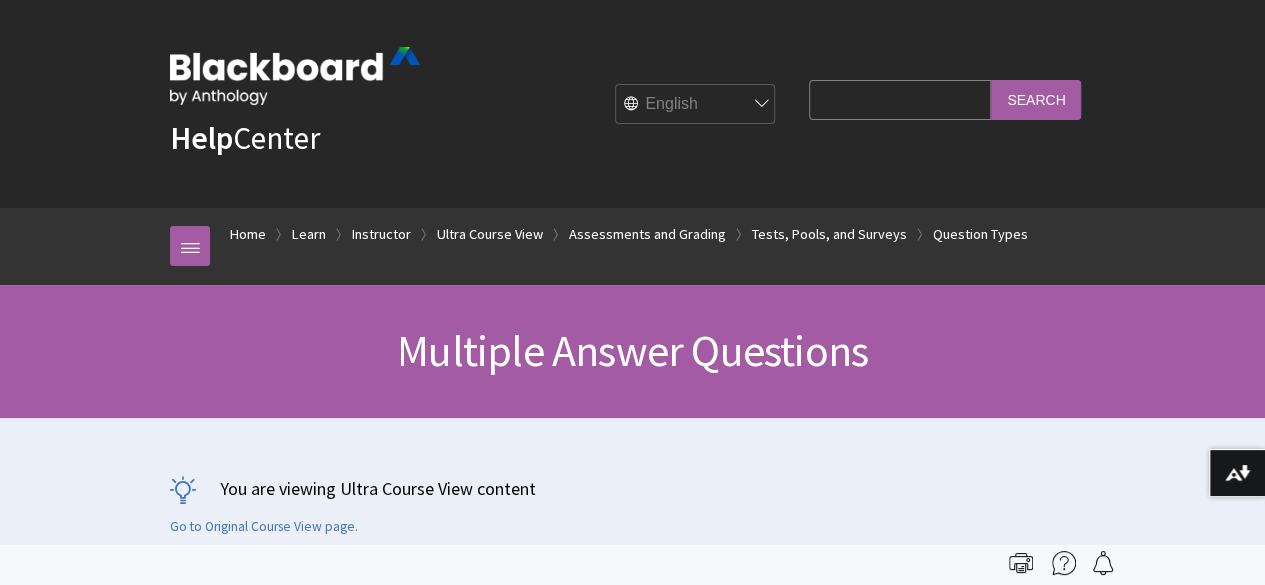 click on "Search Query" at bounding box center [900, 99] 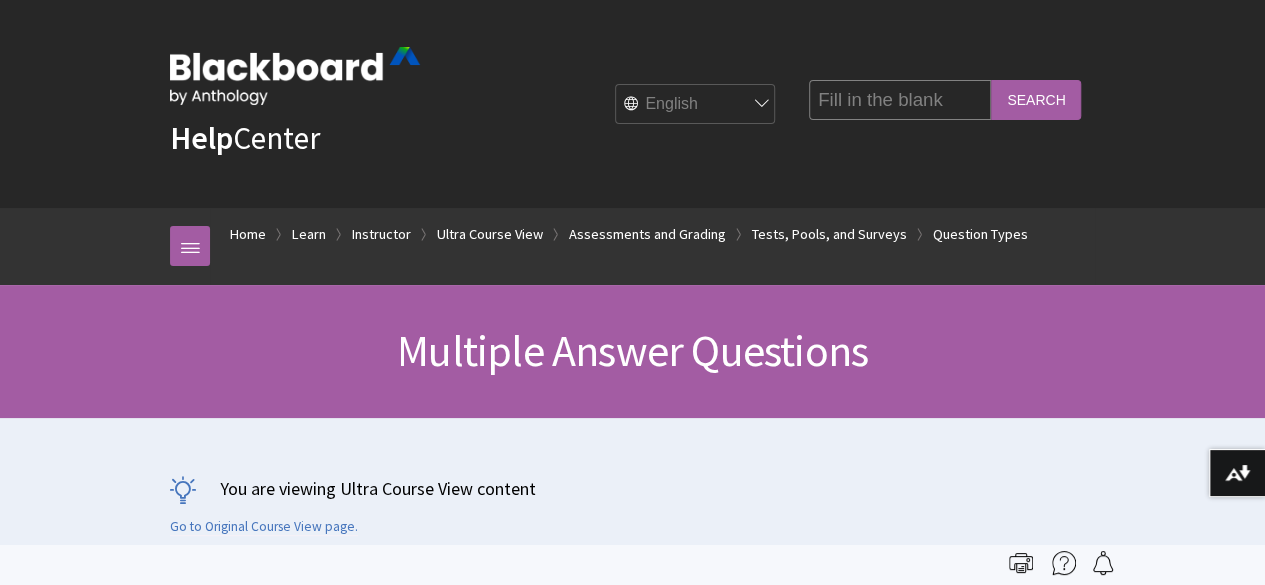 type on "Fill in the blank" 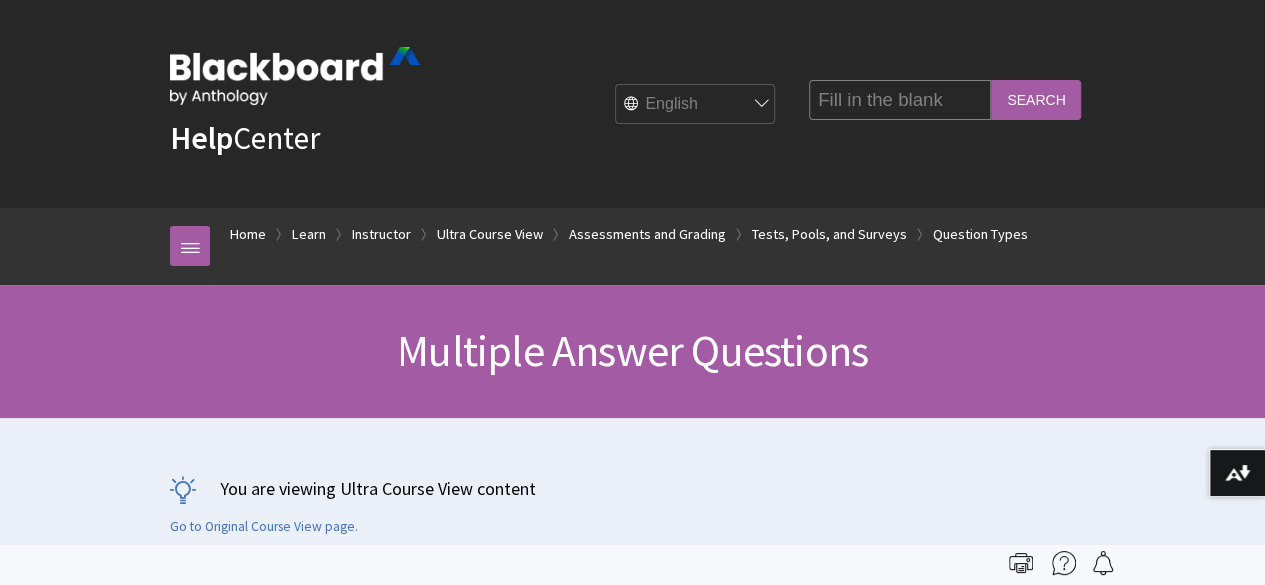 click on "Search" at bounding box center (1036, 99) 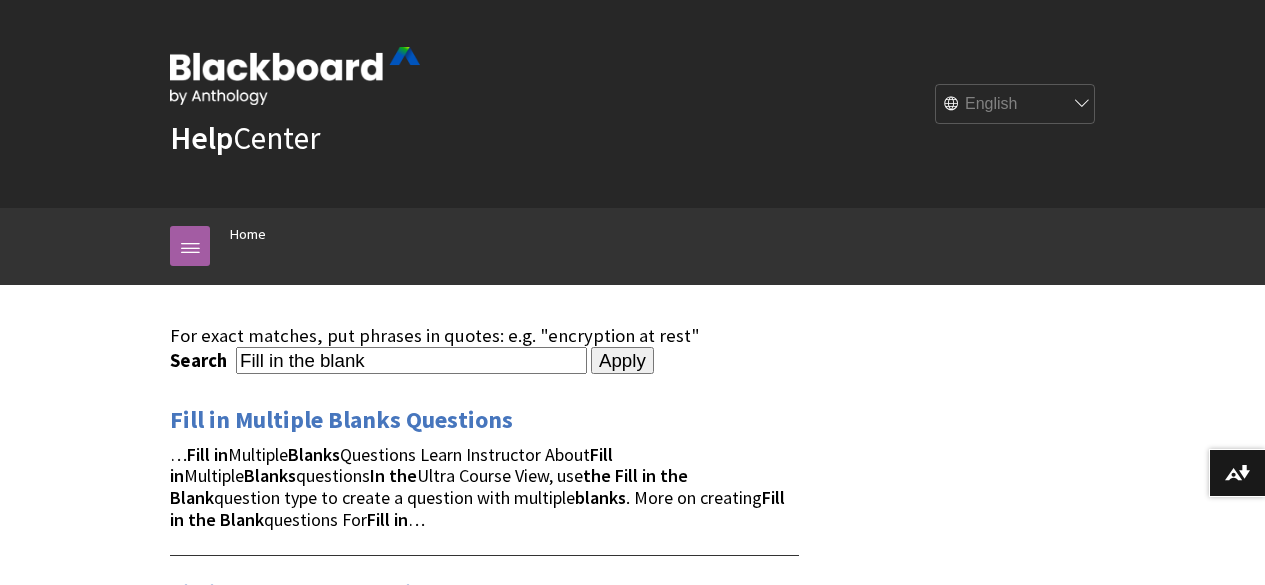 scroll, scrollTop: 0, scrollLeft: 0, axis: both 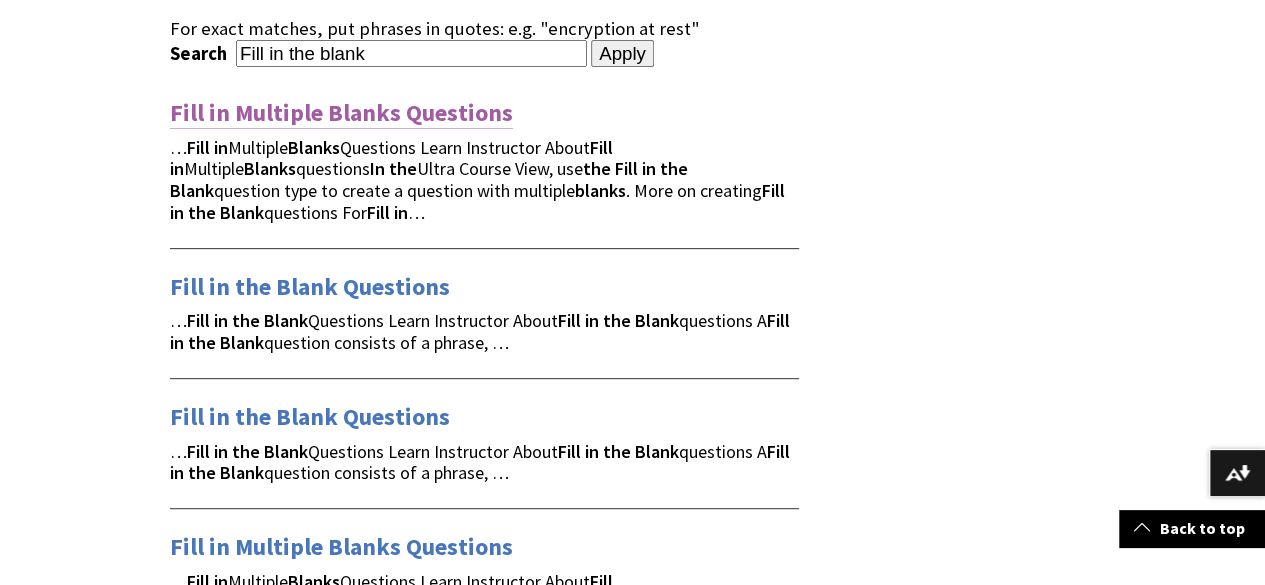 click on "Fill in Multiple Blanks Questions" at bounding box center [341, 113] 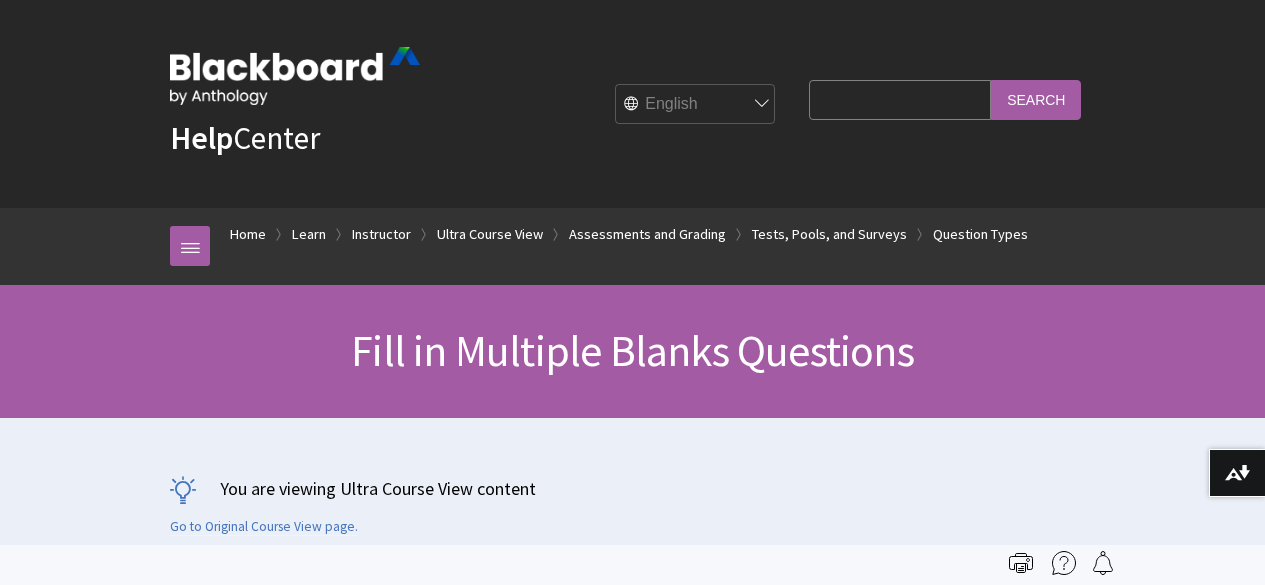 scroll, scrollTop: 0, scrollLeft: 0, axis: both 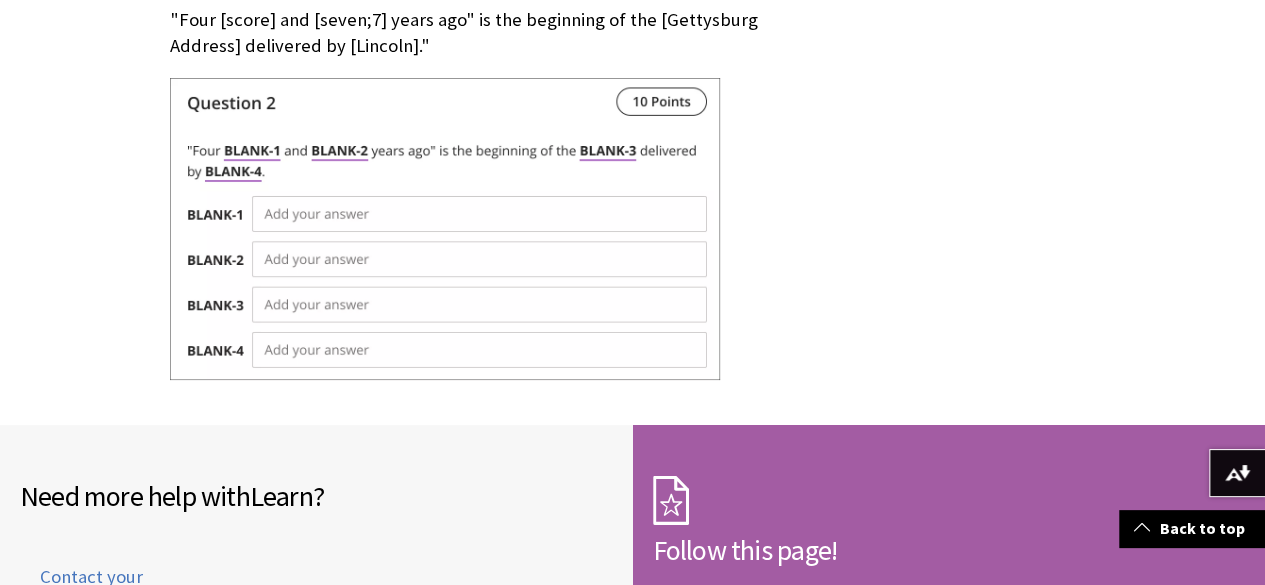 click at bounding box center (445, 229) 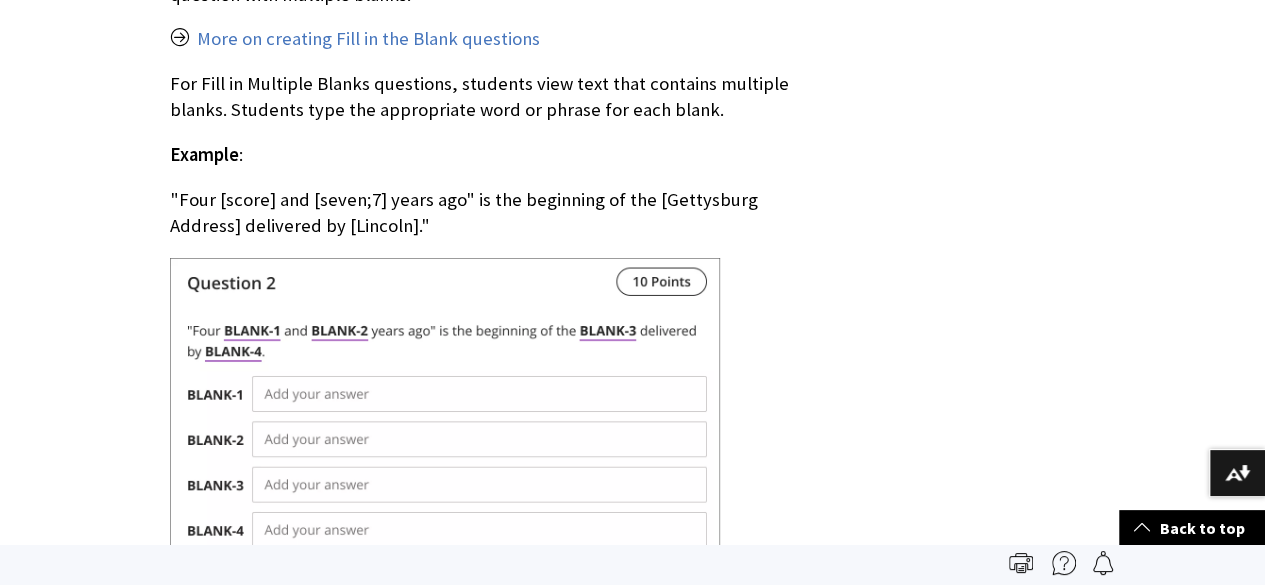 scroll, scrollTop: 652, scrollLeft: 0, axis: vertical 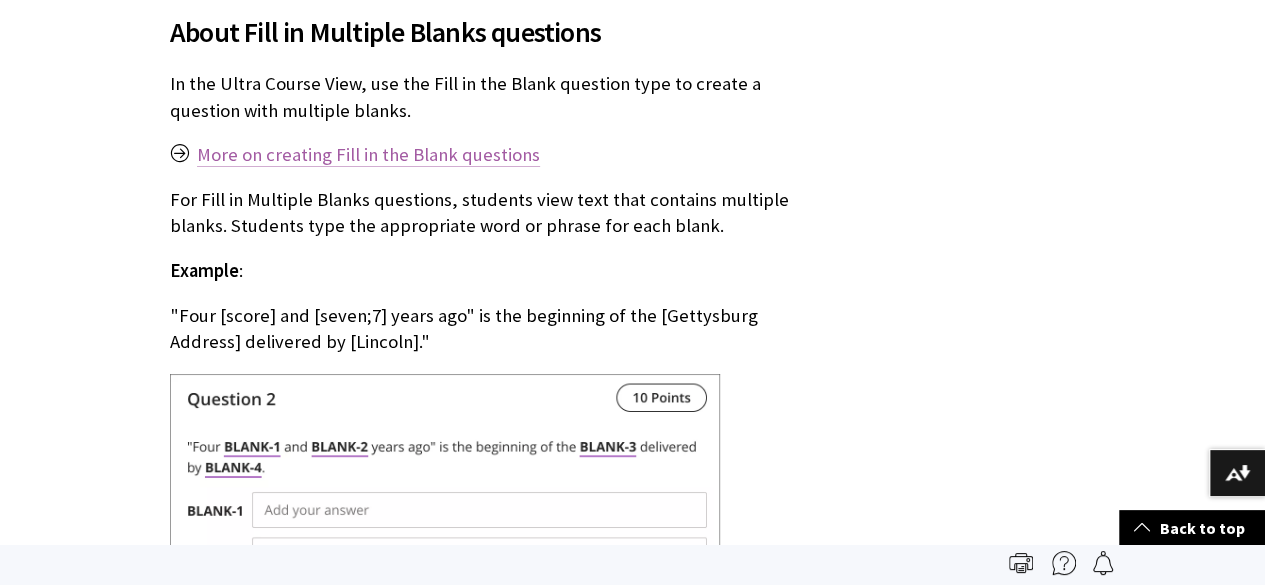 click on "More on creating Fill in the Blank questions" at bounding box center [368, 155] 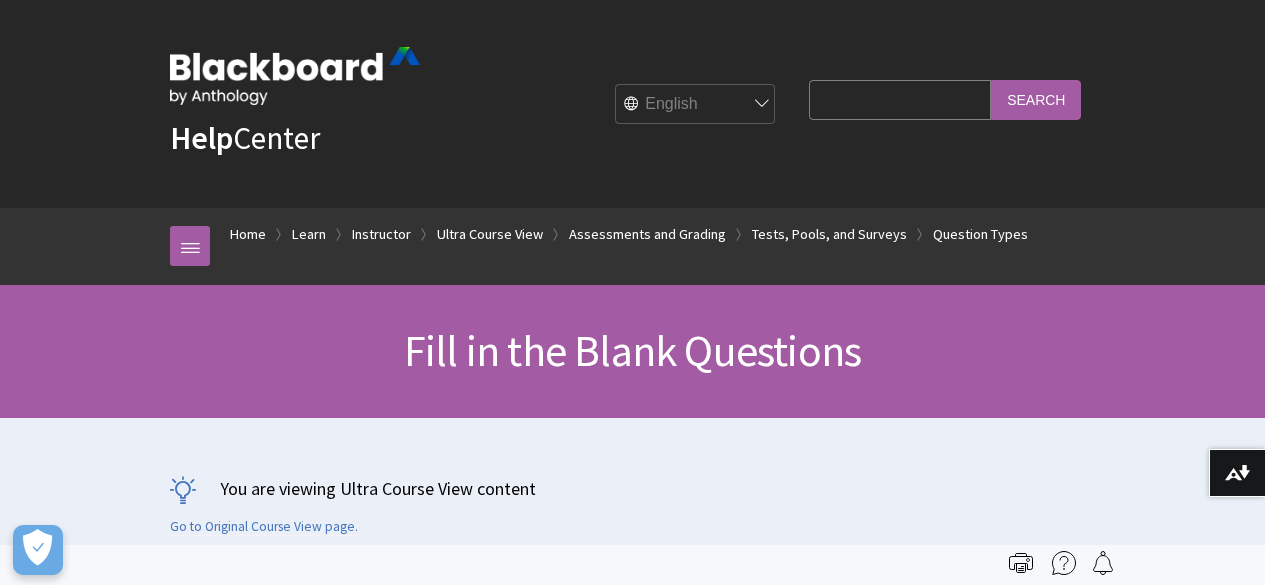 scroll, scrollTop: 602, scrollLeft: 0, axis: vertical 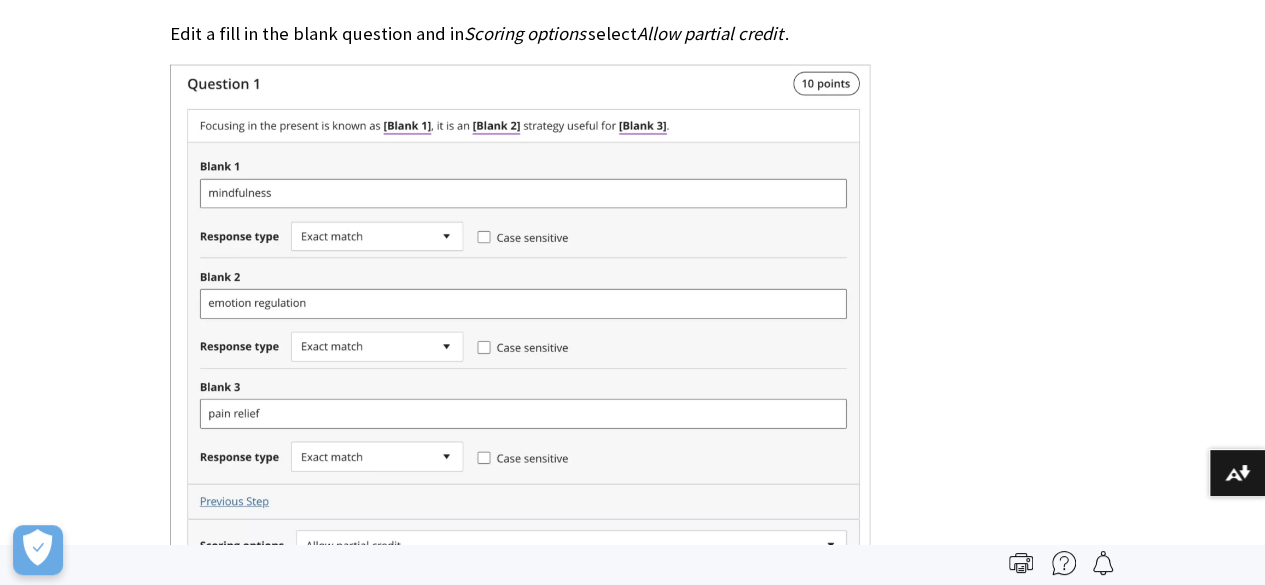 click at bounding box center [520, 358] 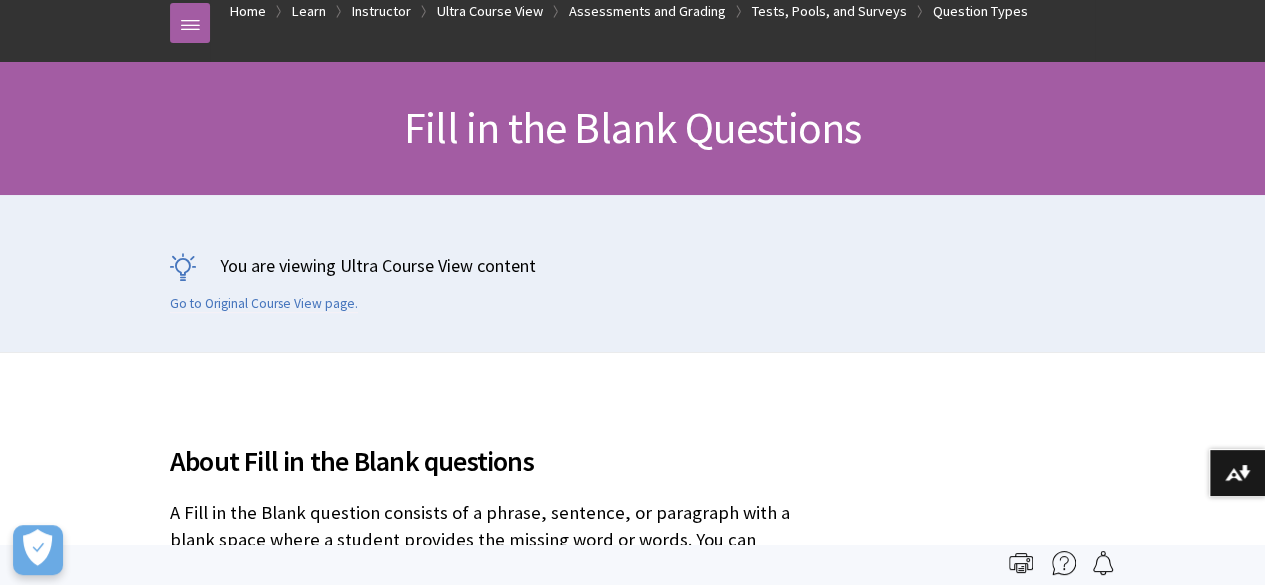 scroll, scrollTop: 0, scrollLeft: 0, axis: both 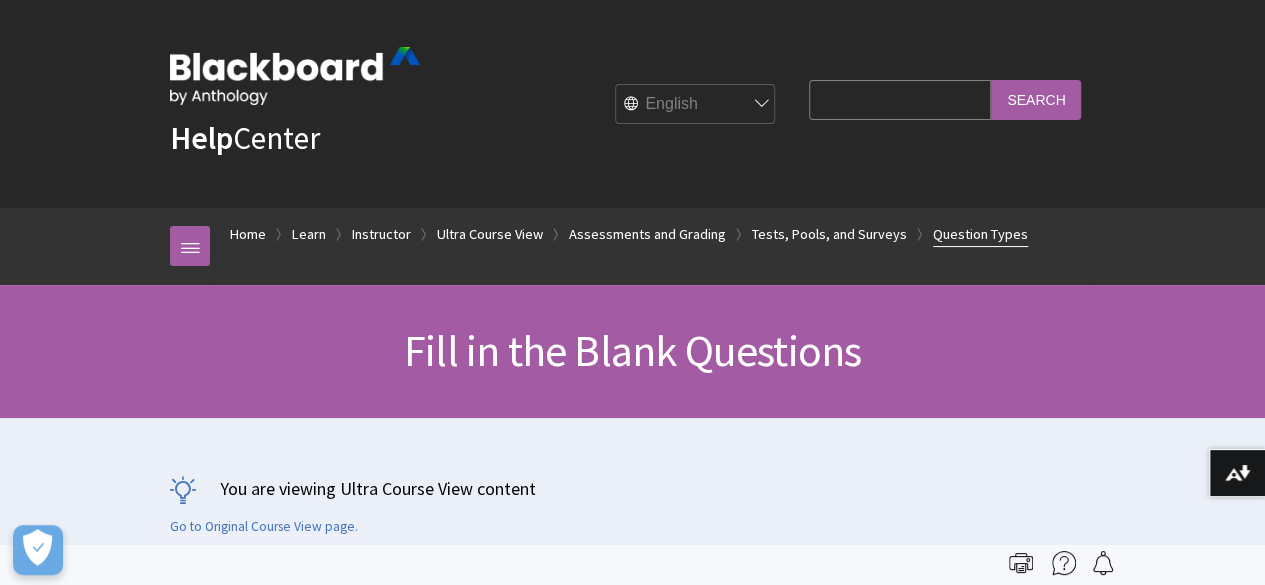 click on "Question Types" at bounding box center (980, 234) 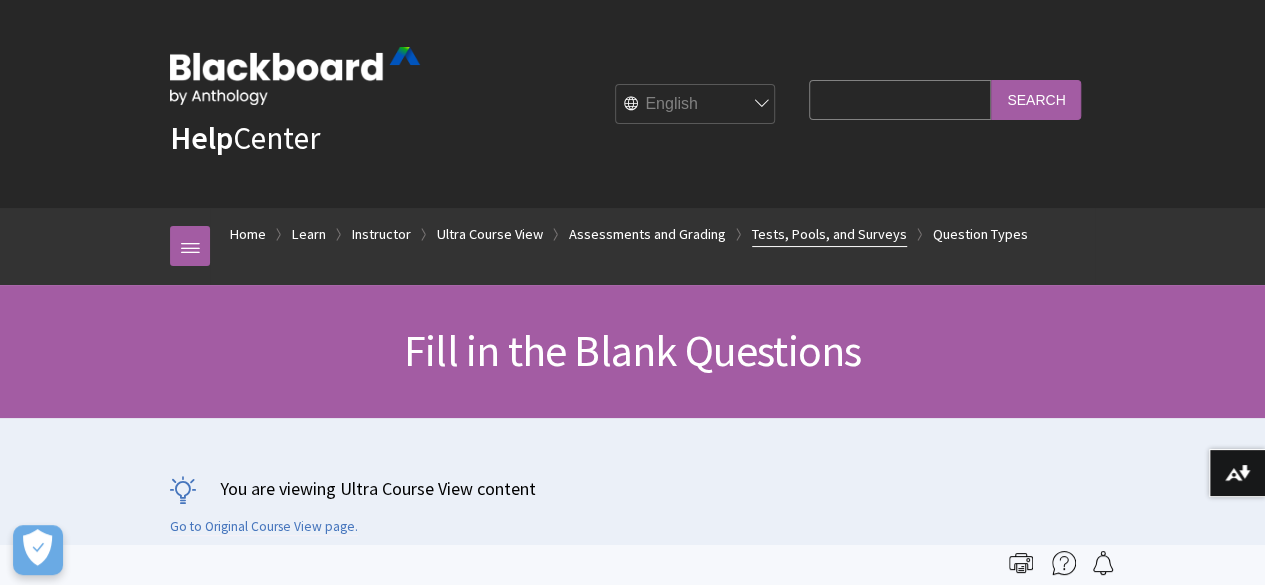 click on "Tests, Pools, and Surveys" at bounding box center [829, 234] 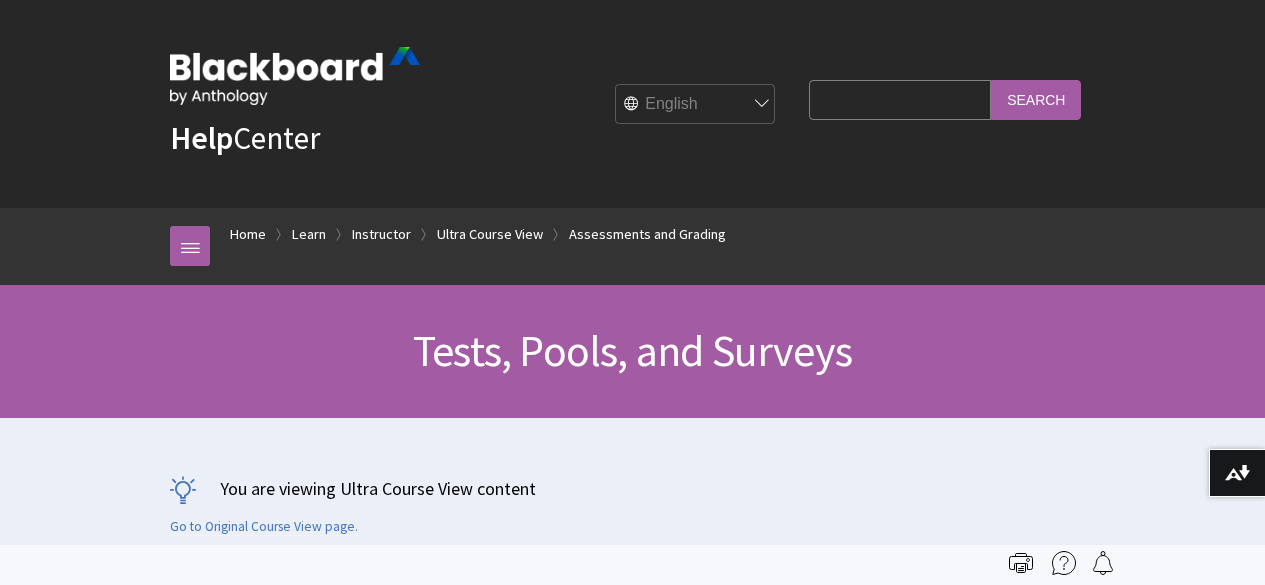 scroll, scrollTop: 0, scrollLeft: 0, axis: both 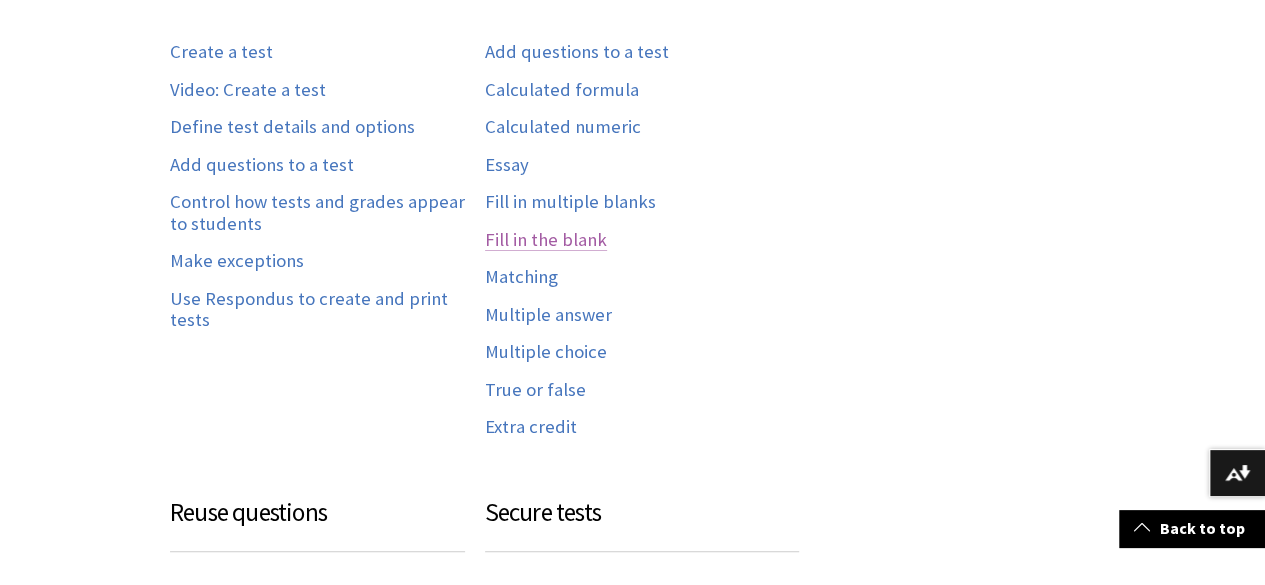click on "Fill in the blank" at bounding box center (546, 240) 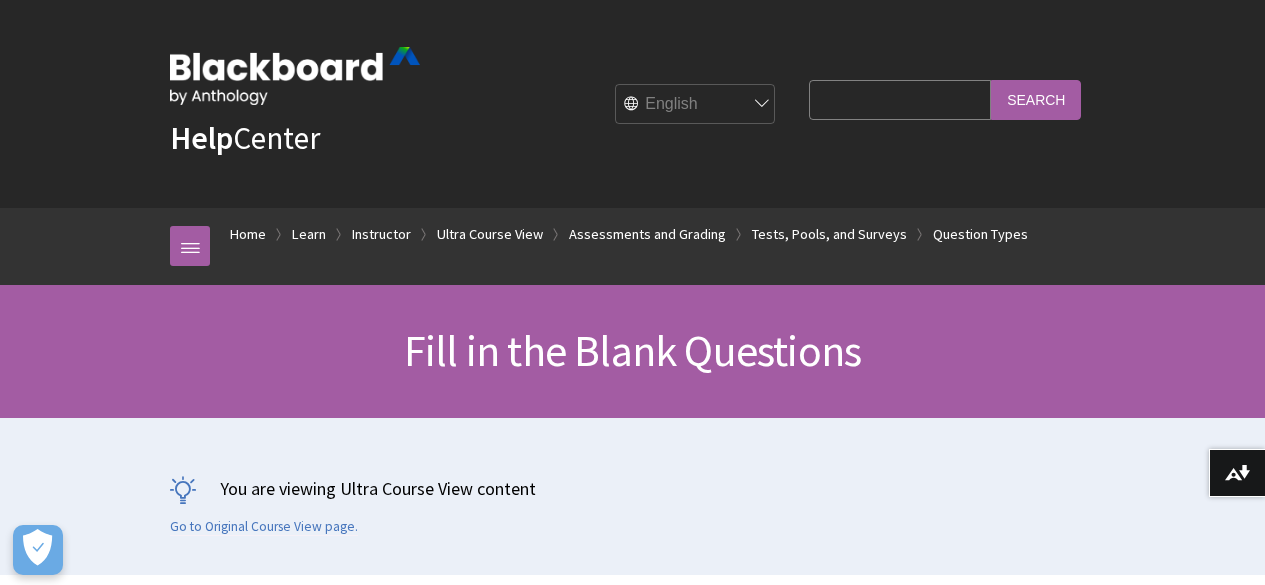 scroll, scrollTop: 684, scrollLeft: 0, axis: vertical 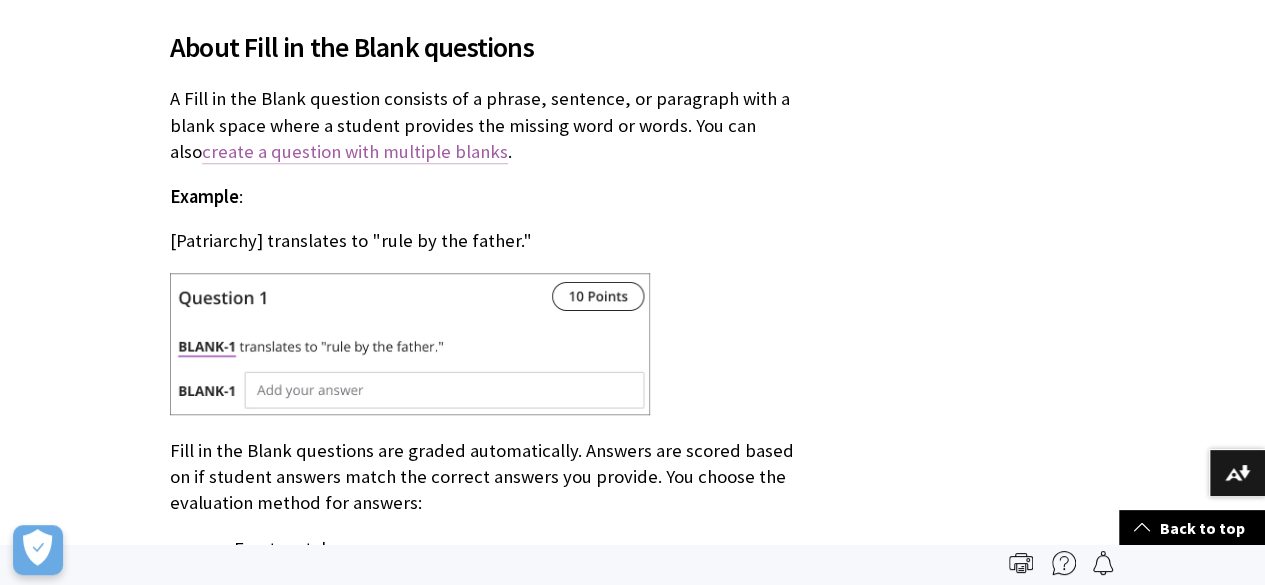 click on "create a question with multiple blanks" at bounding box center (355, 152) 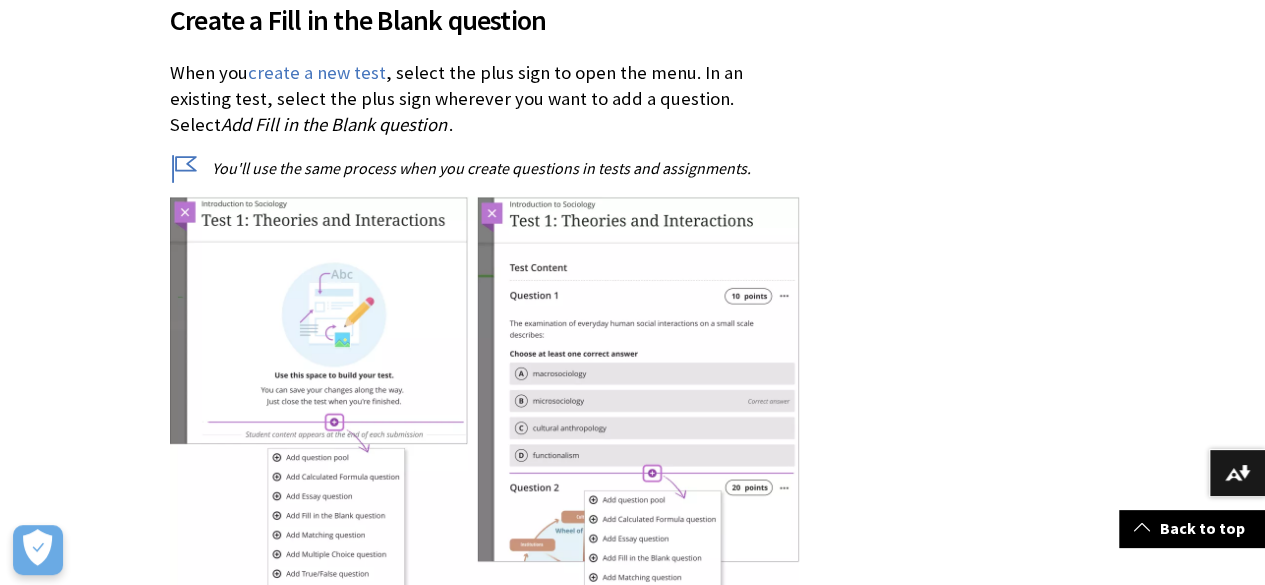 scroll, scrollTop: 1421, scrollLeft: 0, axis: vertical 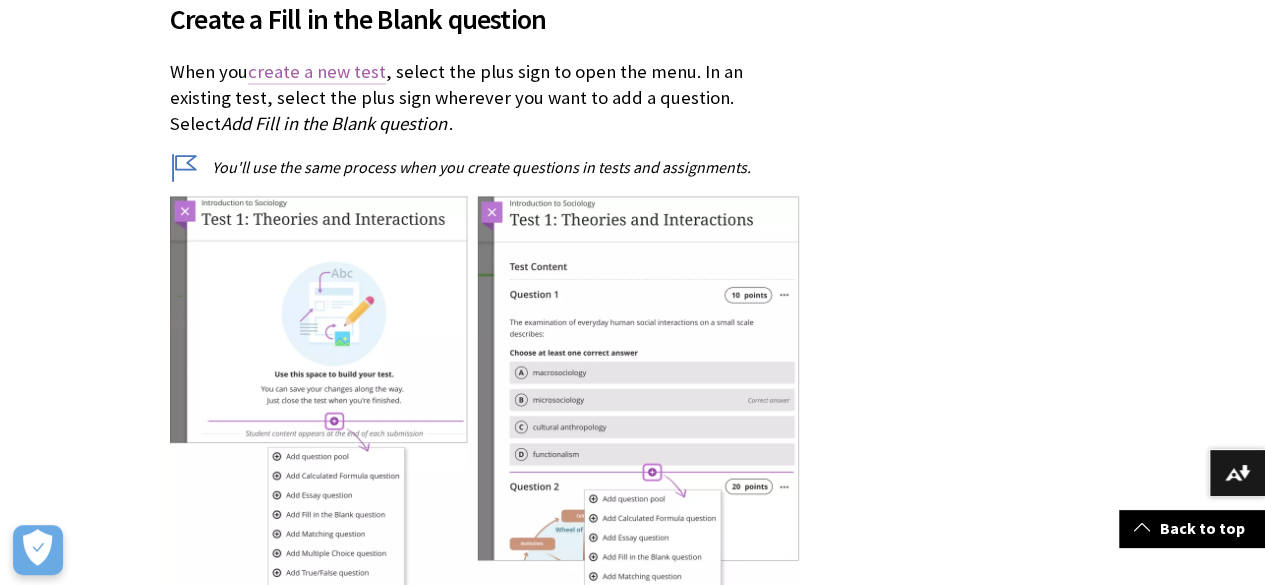 click on "create a new test" at bounding box center [317, 72] 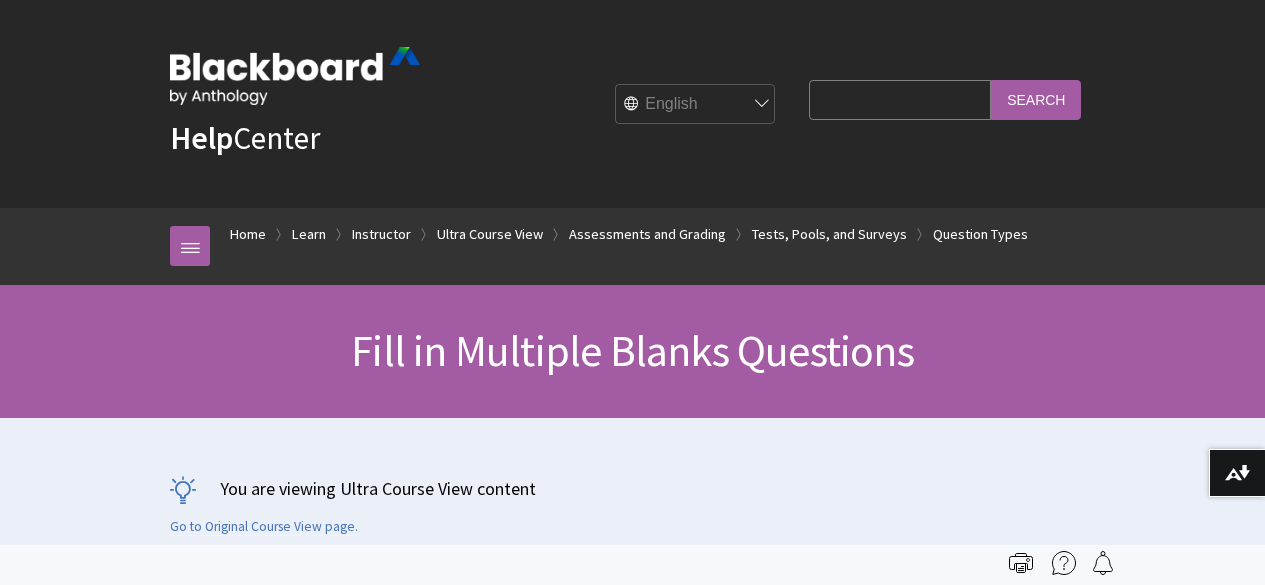 scroll, scrollTop: 664, scrollLeft: 0, axis: vertical 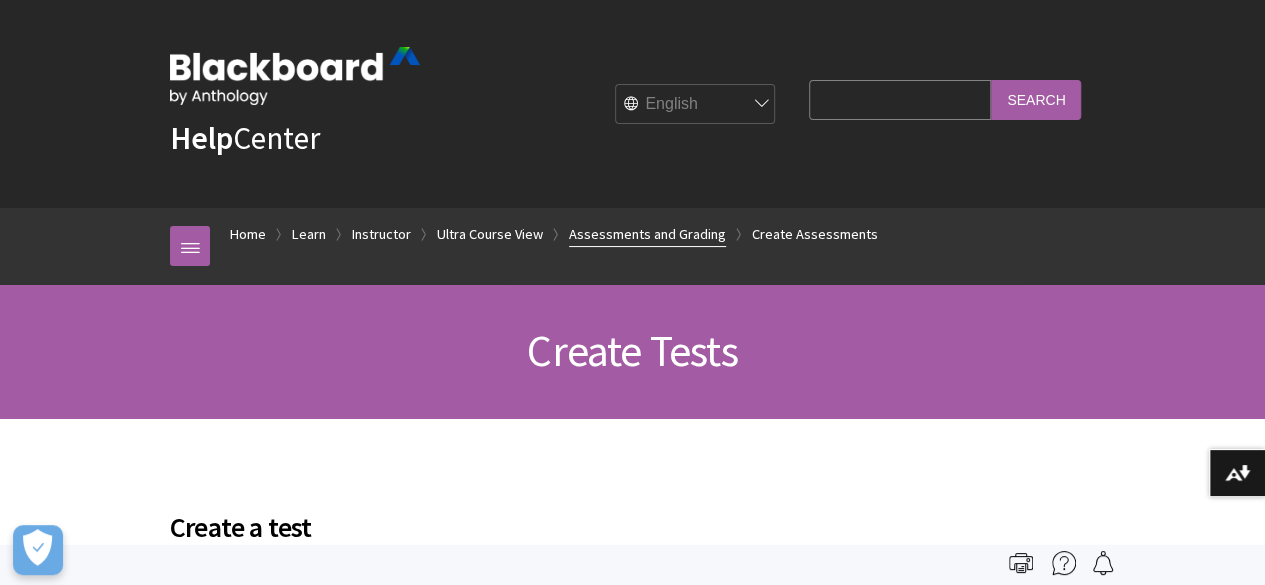 click on "Assessments and Grading" at bounding box center [647, 234] 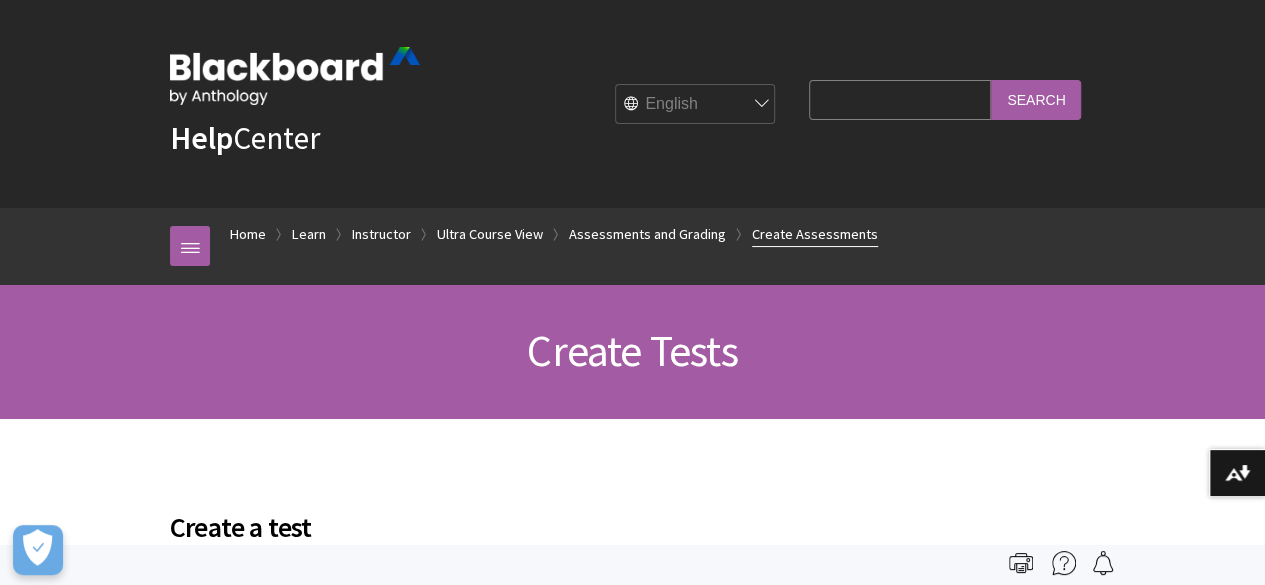 click on "Create Assessments" at bounding box center [815, 234] 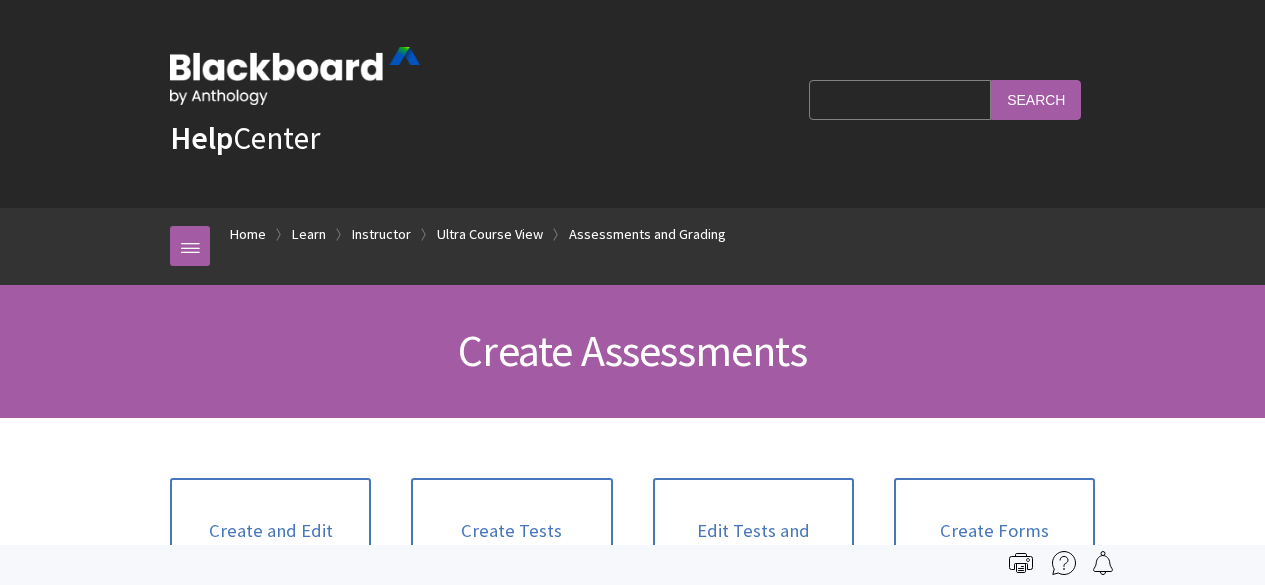 scroll, scrollTop: 0, scrollLeft: 0, axis: both 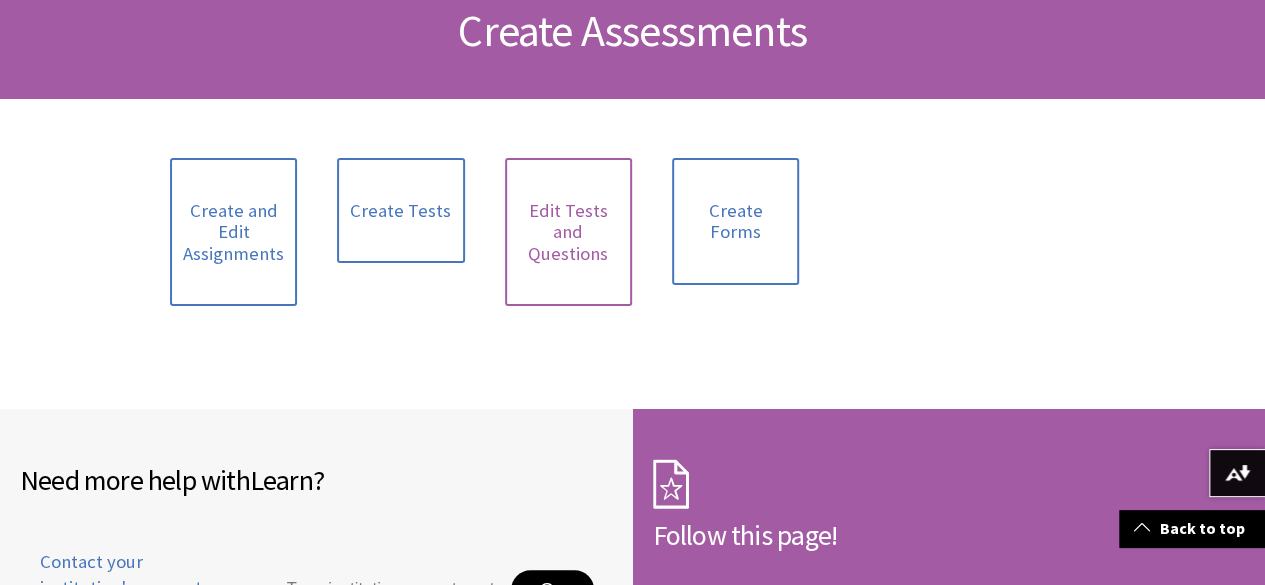 click on "Edit Tests and Questions" at bounding box center (568, 232) 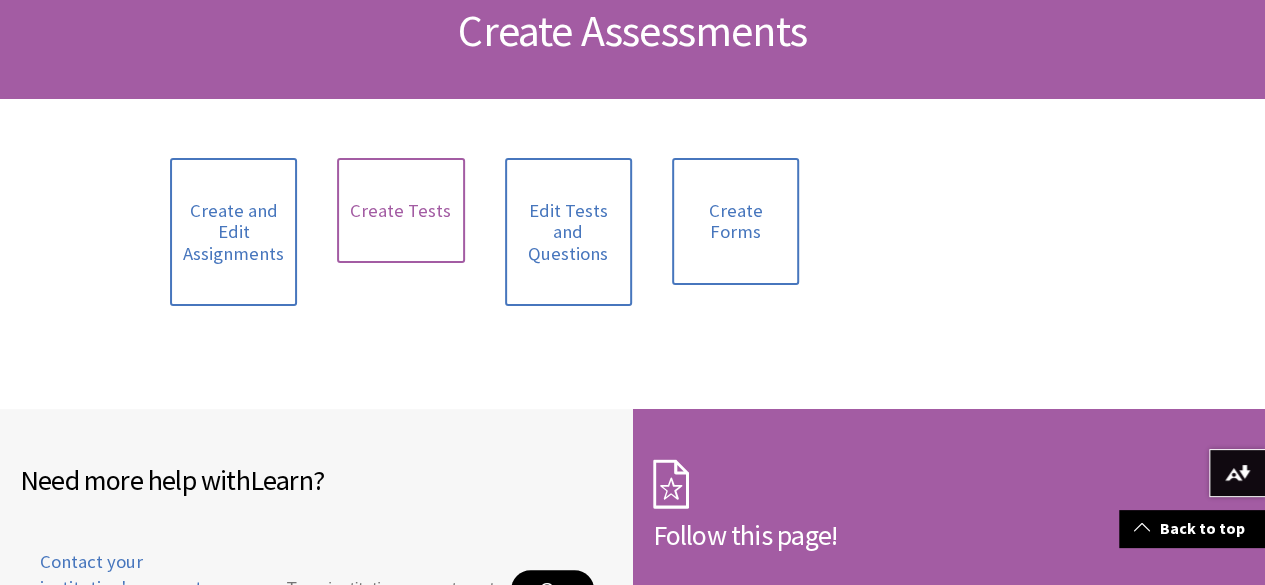click on "Create Tests" at bounding box center (400, 211) 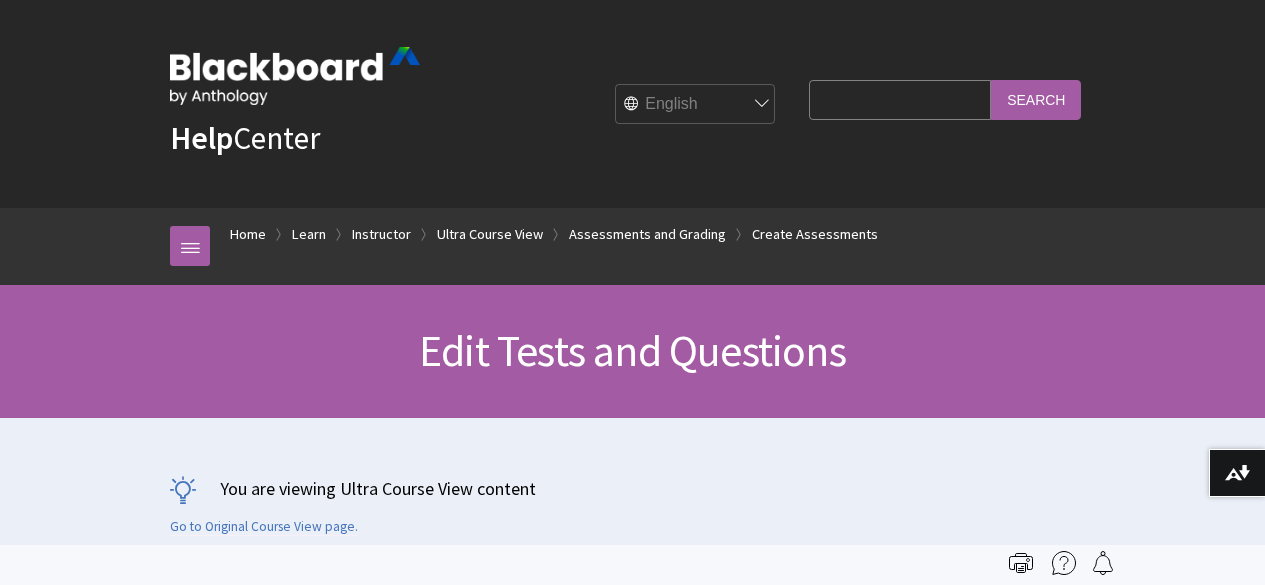 scroll, scrollTop: 0, scrollLeft: 0, axis: both 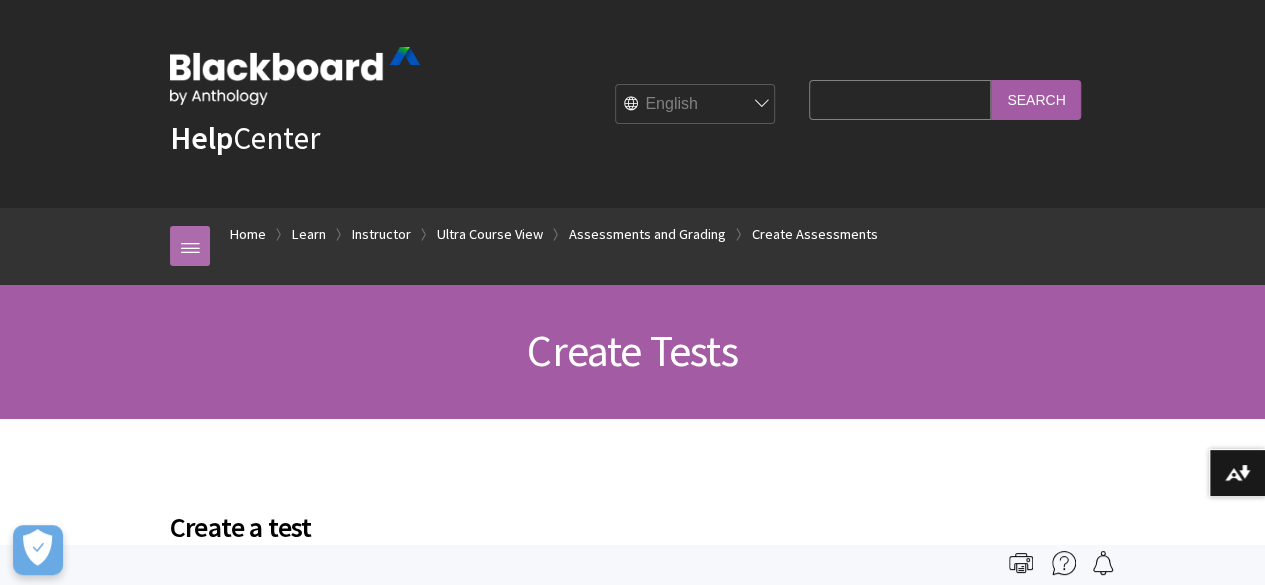 click at bounding box center [190, 246] 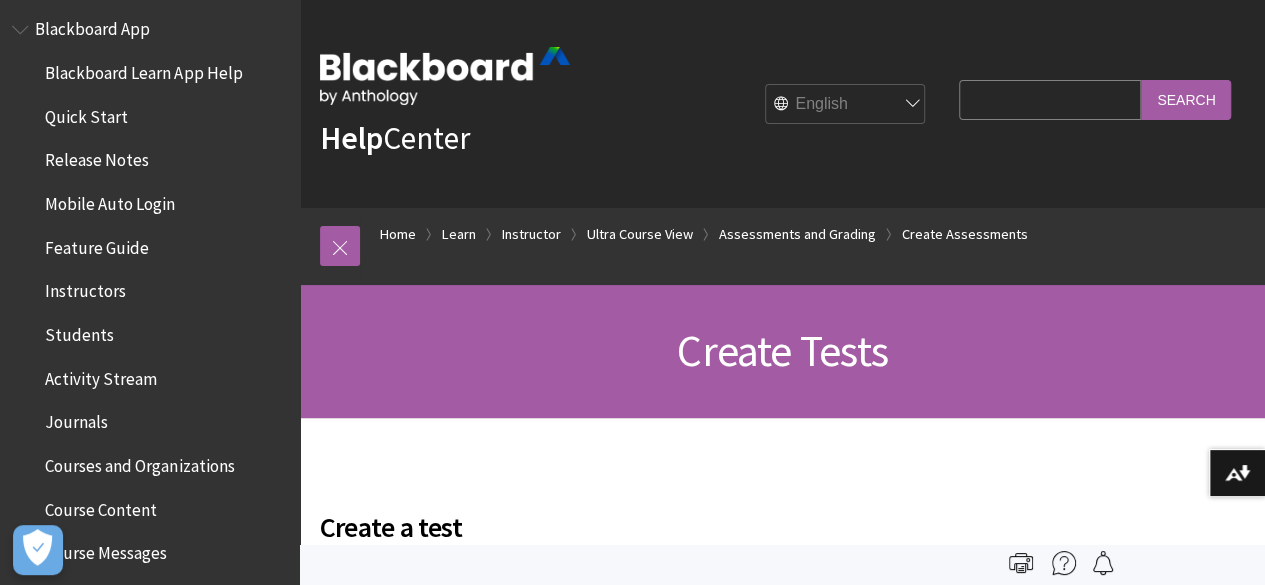 scroll, scrollTop: 186, scrollLeft: 0, axis: vertical 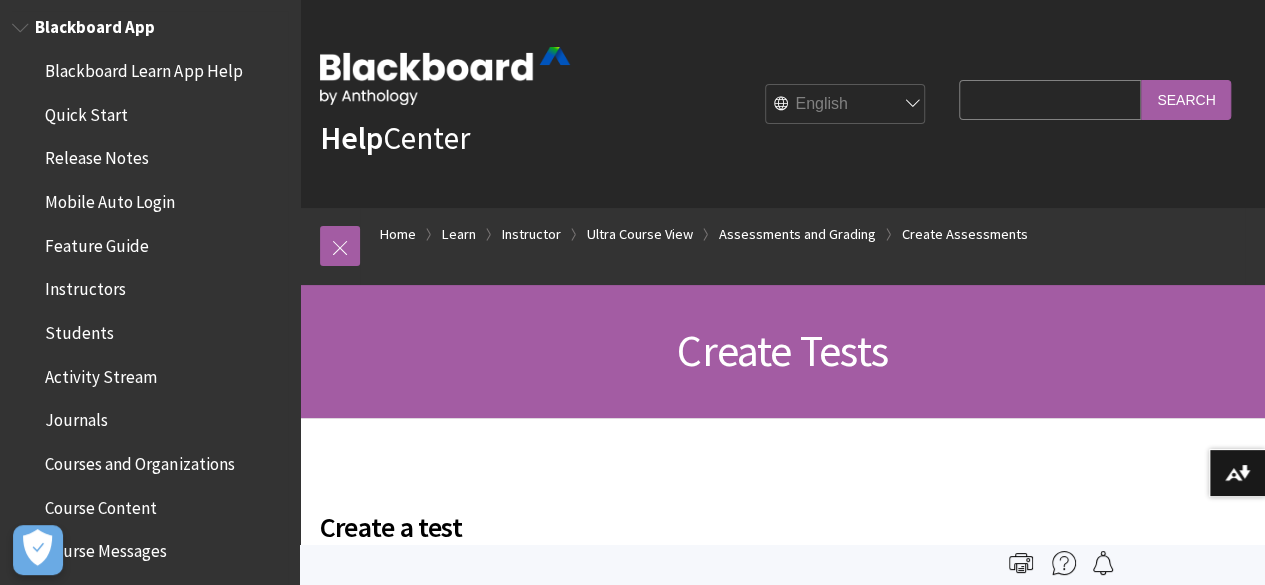 click on "Quick Start" at bounding box center (155, 115) 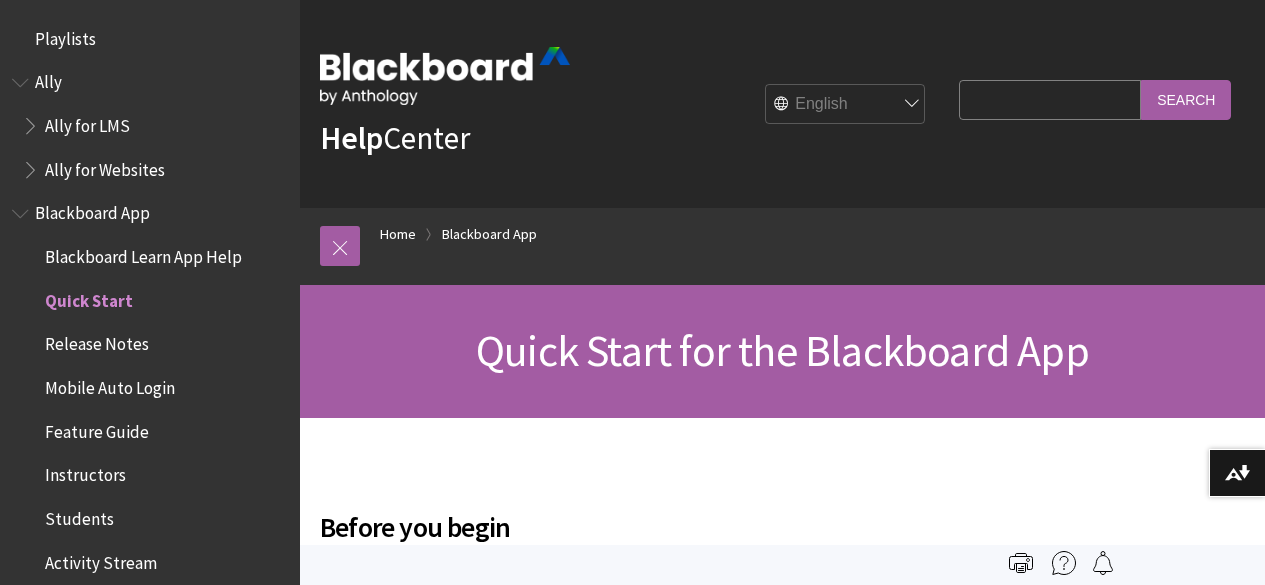 scroll, scrollTop: 0, scrollLeft: 0, axis: both 